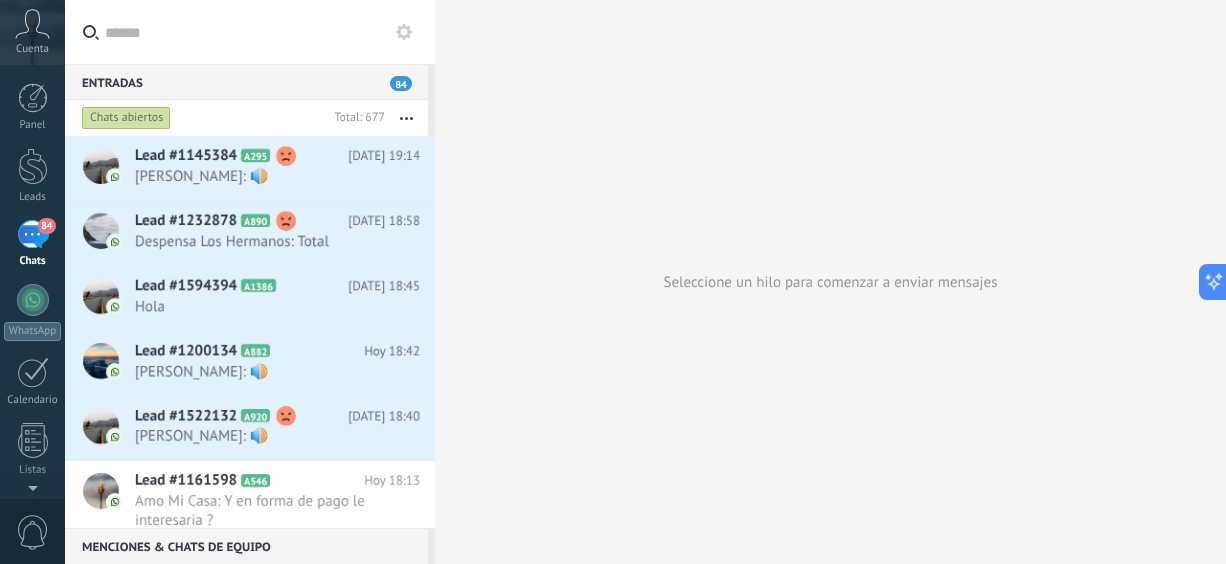 scroll, scrollTop: 0, scrollLeft: 0, axis: both 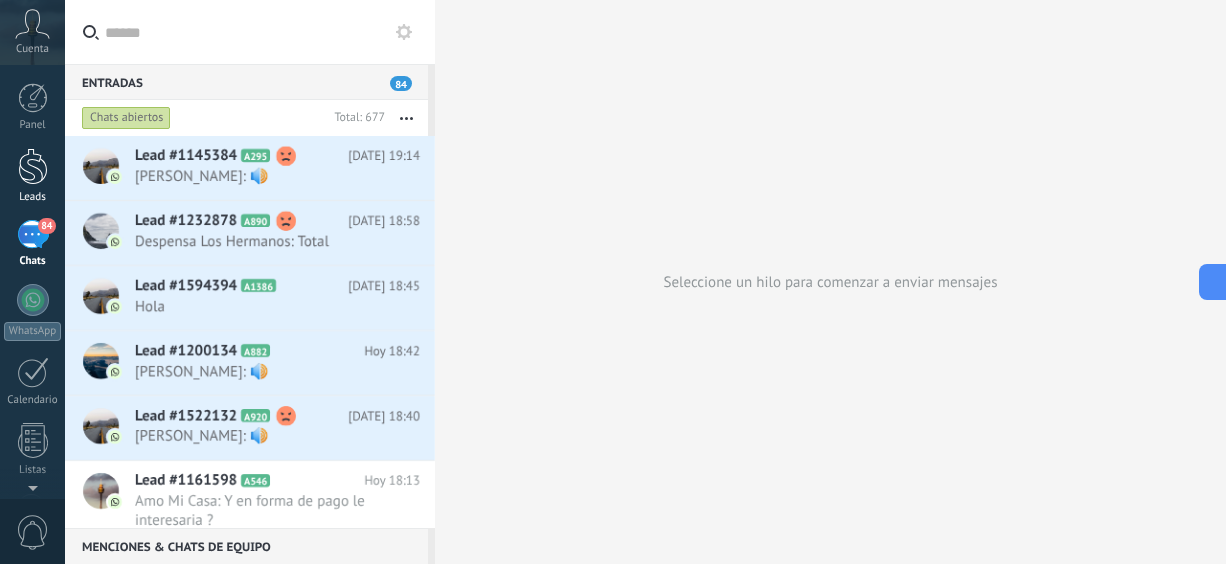 click at bounding box center (33, 166) 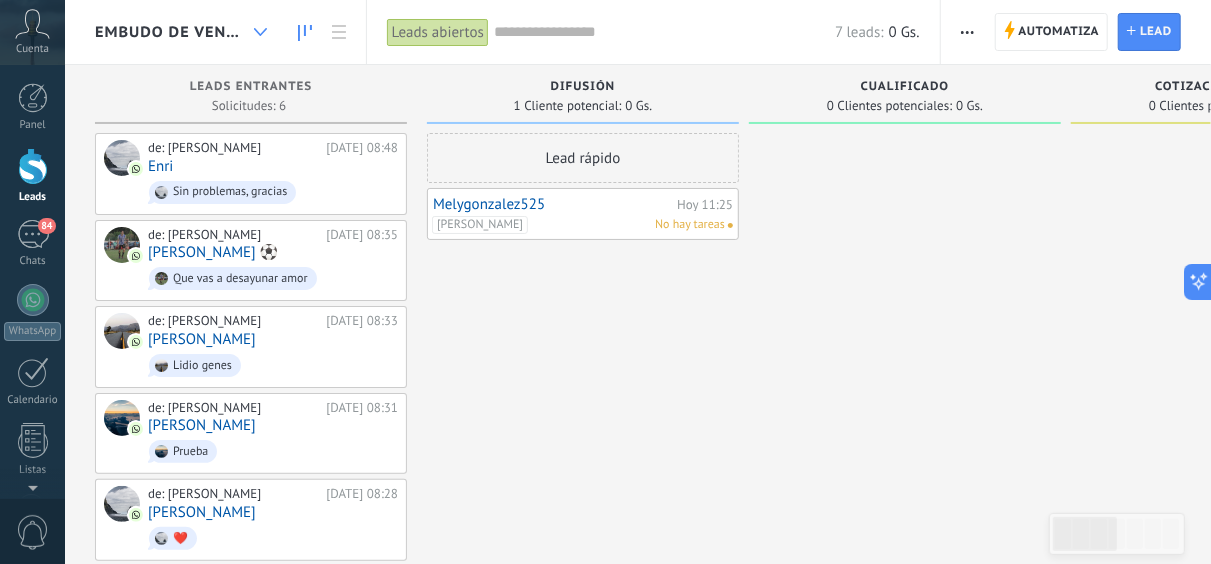 click at bounding box center (260, 32) 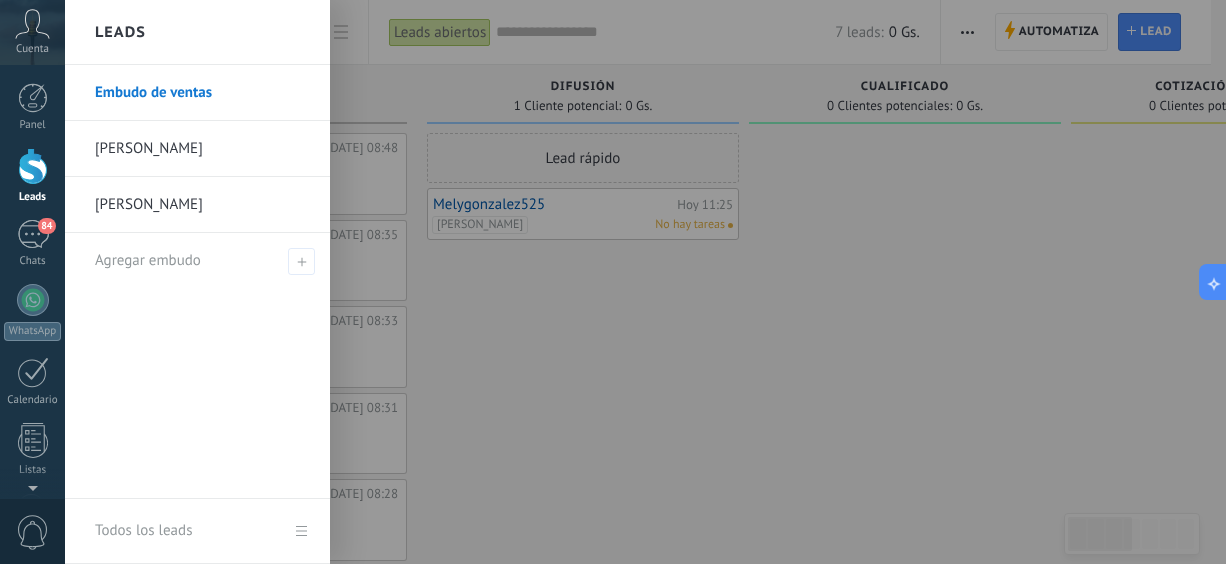 click on "[PERSON_NAME]" at bounding box center (202, 149) 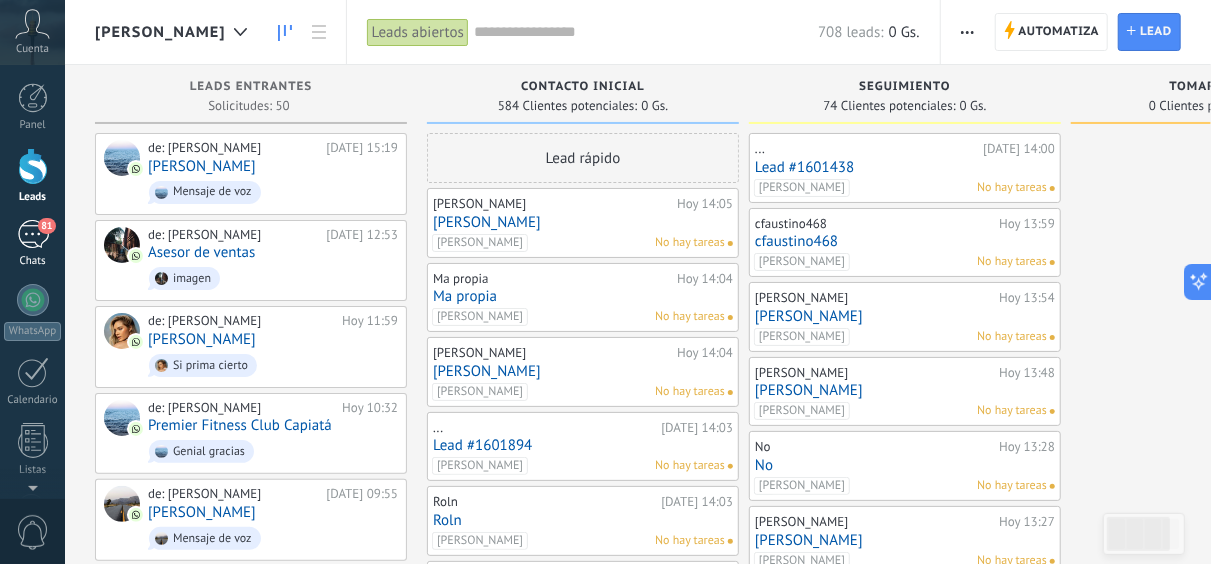 click on "81" at bounding box center [33, 234] 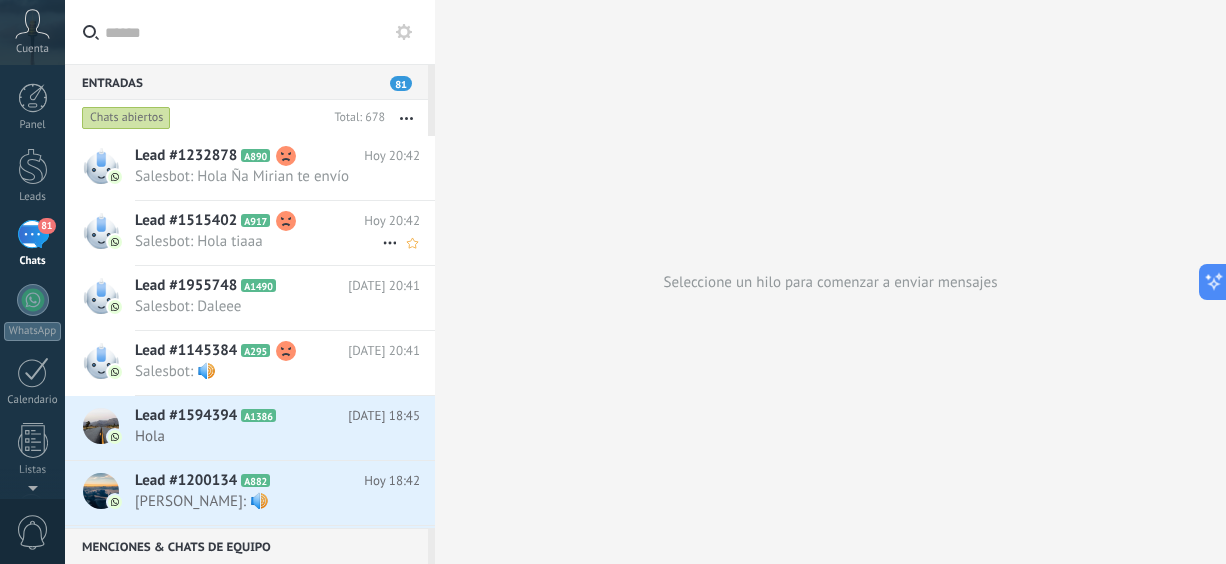 click on "Salesbot: Hola tiaaa" at bounding box center (258, 241) 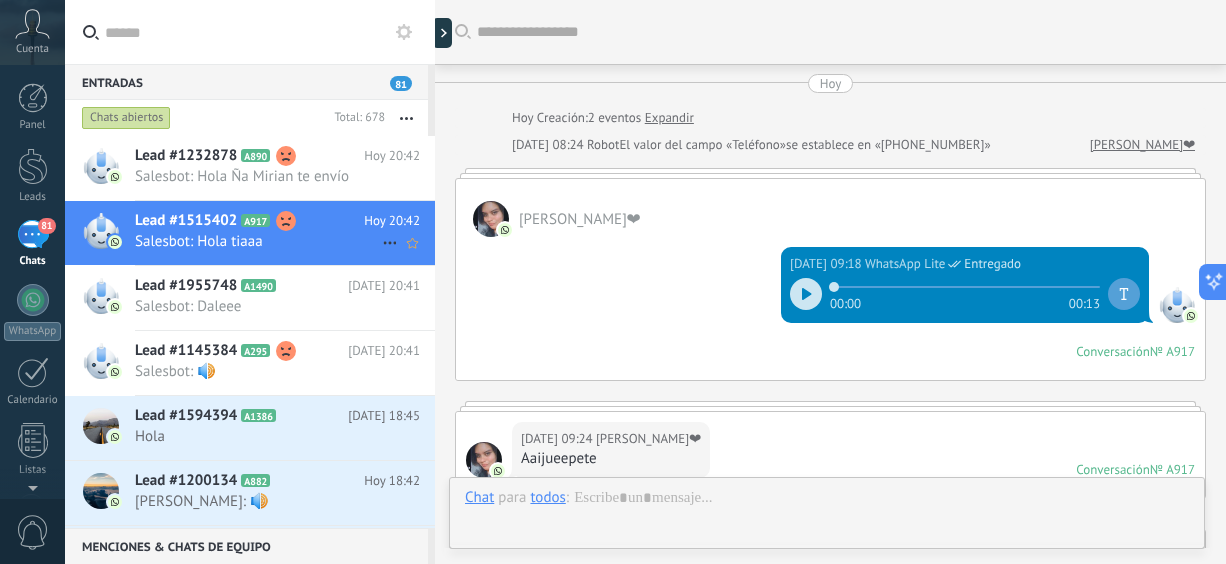 scroll, scrollTop: 1301, scrollLeft: 0, axis: vertical 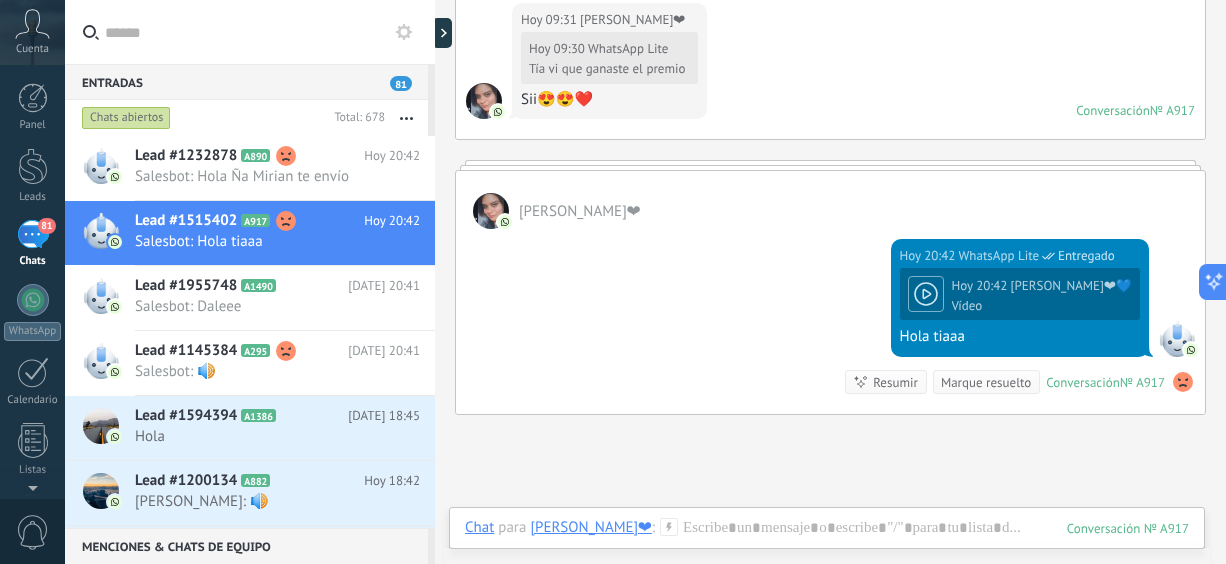 click on "[DATE] 20:42 [PERSON_NAME]❤💙  Vídeo Hola tiaaa" at bounding box center (1020, 307) 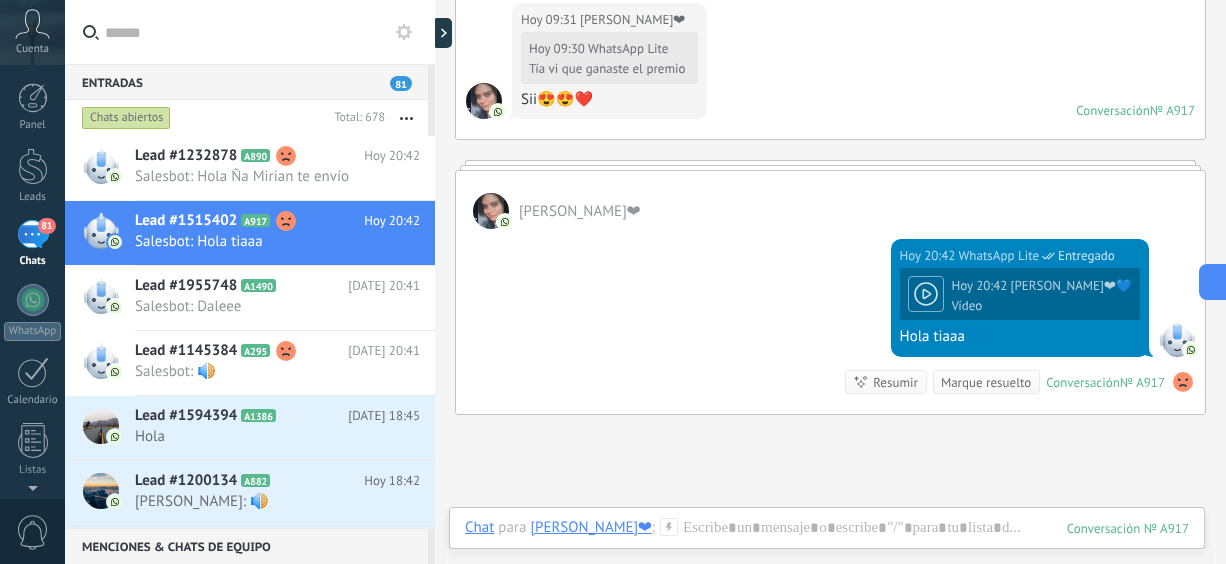 scroll, scrollTop: 808, scrollLeft: 0, axis: vertical 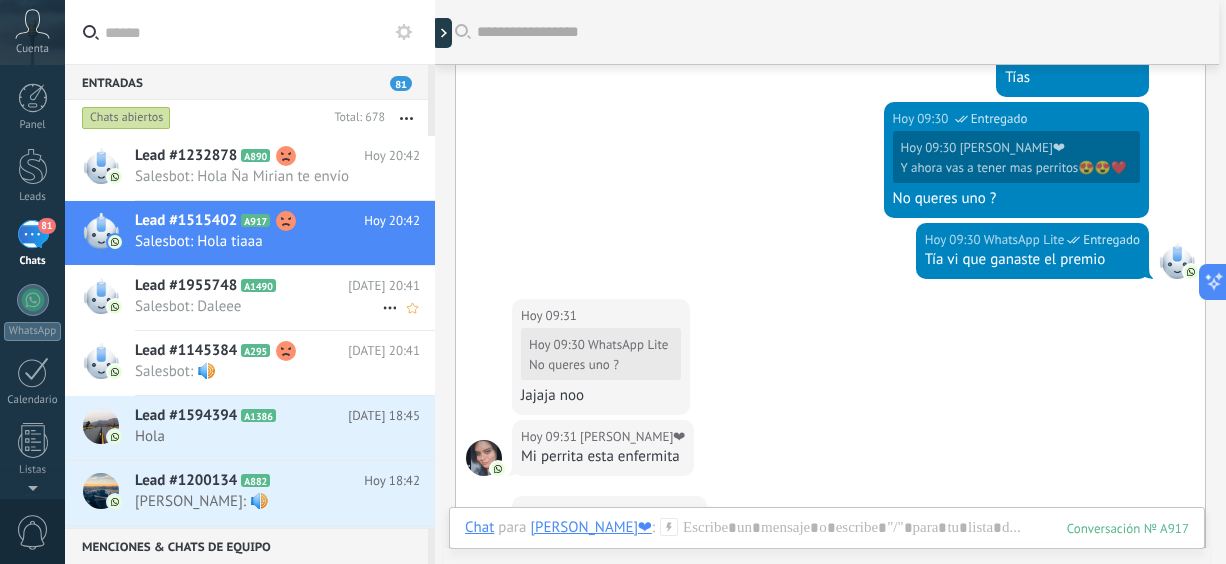 click on "Lead #1955748
A1490
[DATE] 20:41
Salesbot: Daleee" at bounding box center (285, 297) 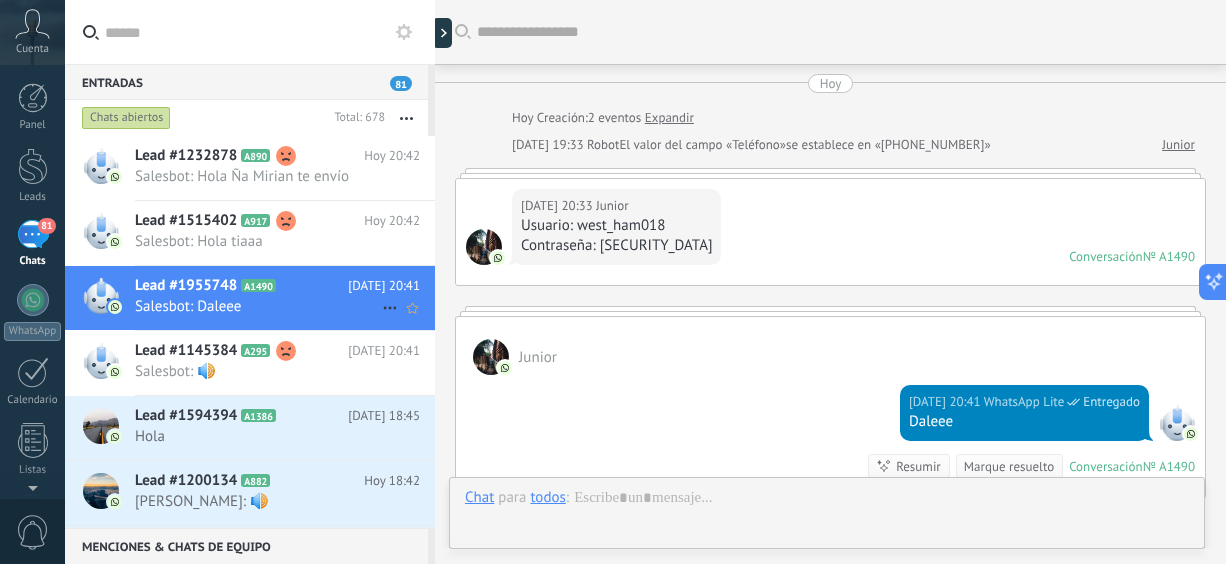scroll, scrollTop: 118, scrollLeft: 0, axis: vertical 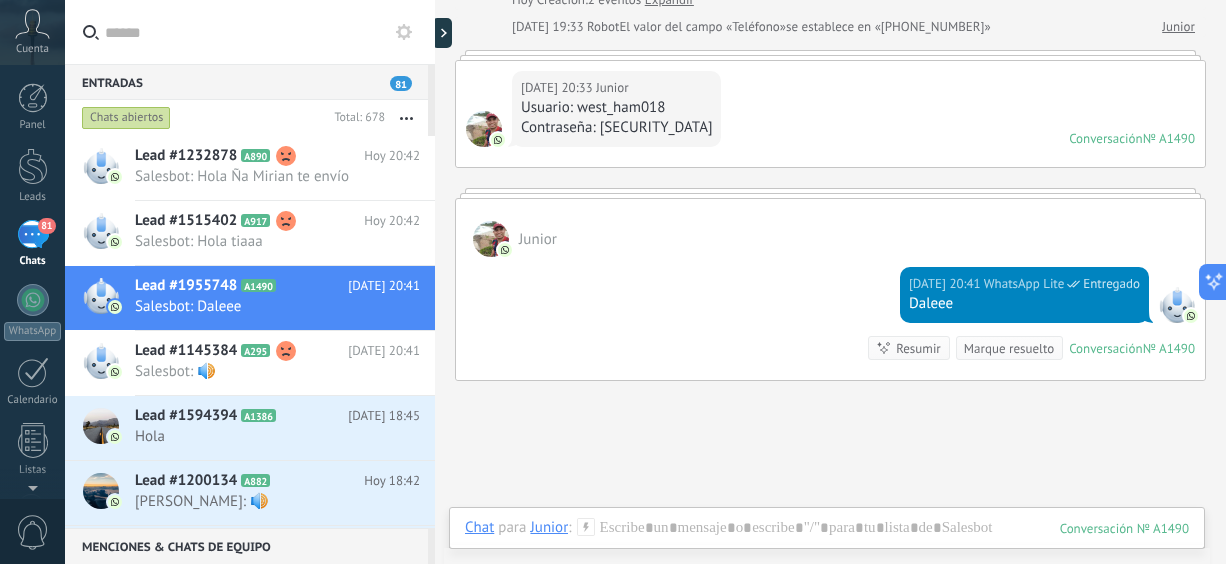 click on "Kommo Copilot Nuevo chat Nuevo chat ¡Hola, soy Kommo Copilot! ¿Necesitas ayuda para configurar [PERSON_NAME] o gestionar tus leads? ¡Solo pregúntame! Resumen del lead Sugerencias de campo Preguntas sin responder El contenido generado por IA puede ser impreciso" at bounding box center [1386, 282] 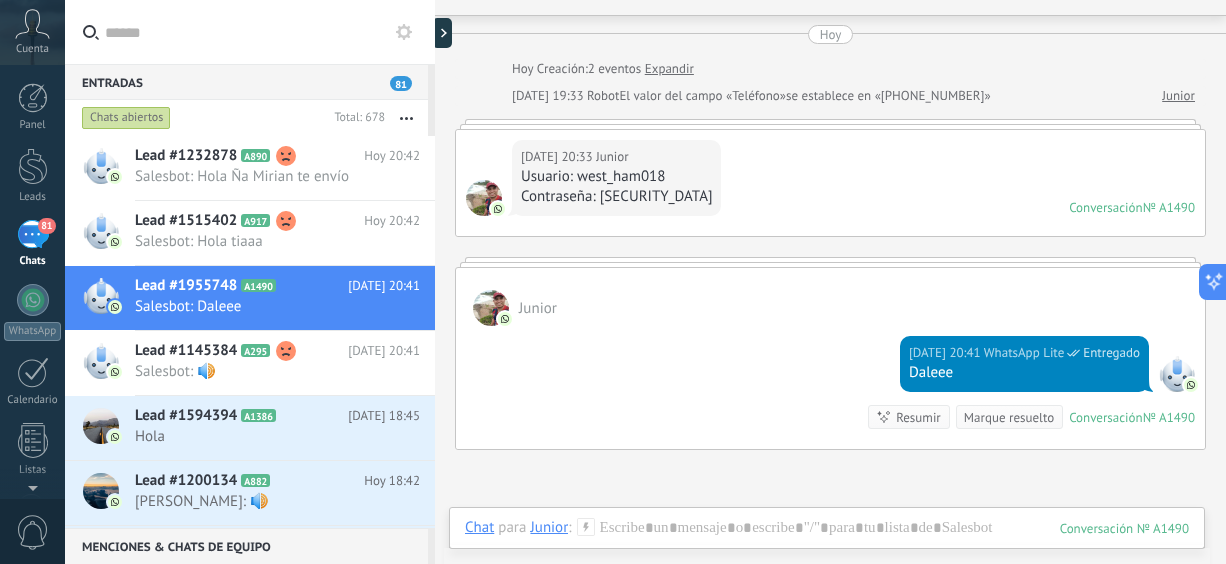 scroll, scrollTop: 0, scrollLeft: 0, axis: both 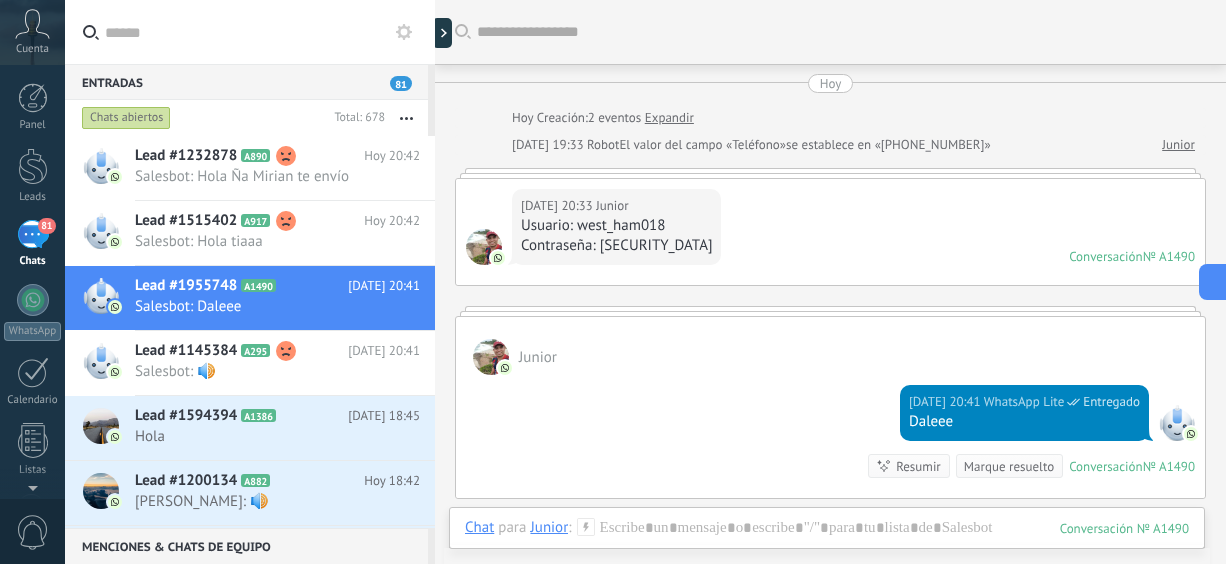 click on "[DATE] 20:33 Junior  Usuario: west_ham018 Contraseña: [SECURITY_DATA] Conversación  № A1490 Conversación № A1490" at bounding box center (830, 232) 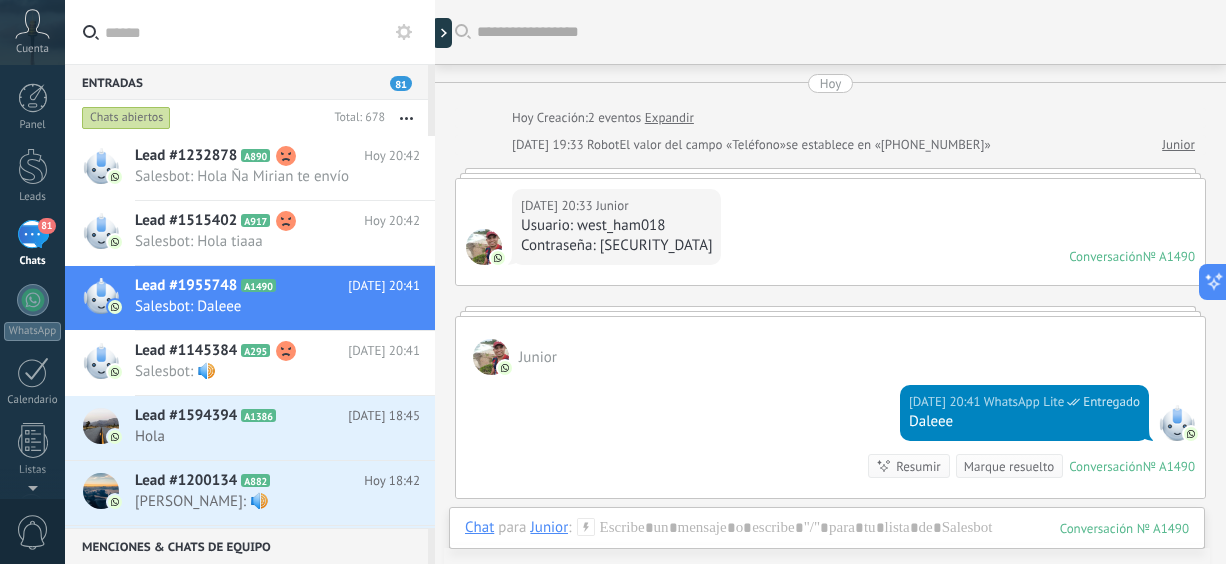 click on "Conversación" at bounding box center [1106, 256] 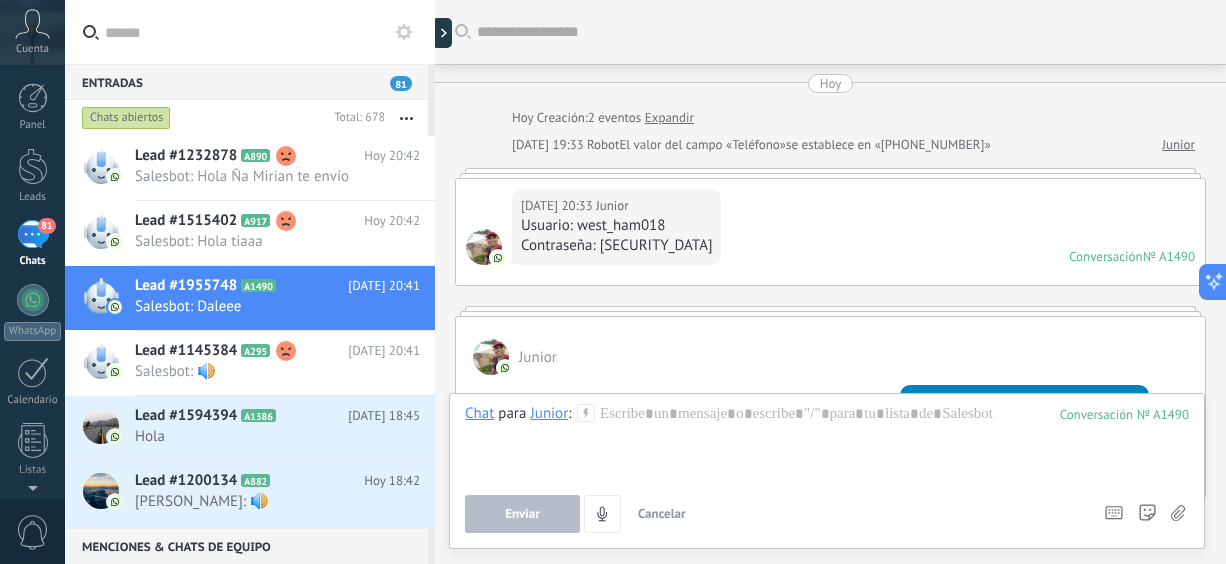 click on "Cancelar" at bounding box center (662, 513) 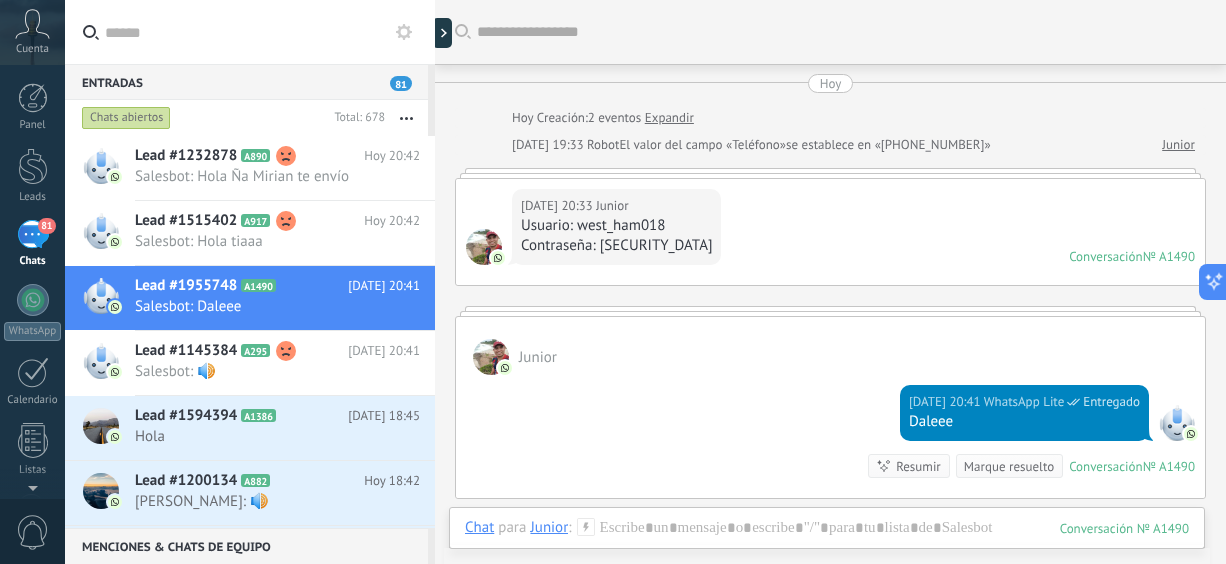 click on "[DATE] 20:33 Junior  Usuario: west_ham018 Contraseña: [SECURITY_DATA] Conversación  № A1490 Conversación № A1490" at bounding box center [830, 232] 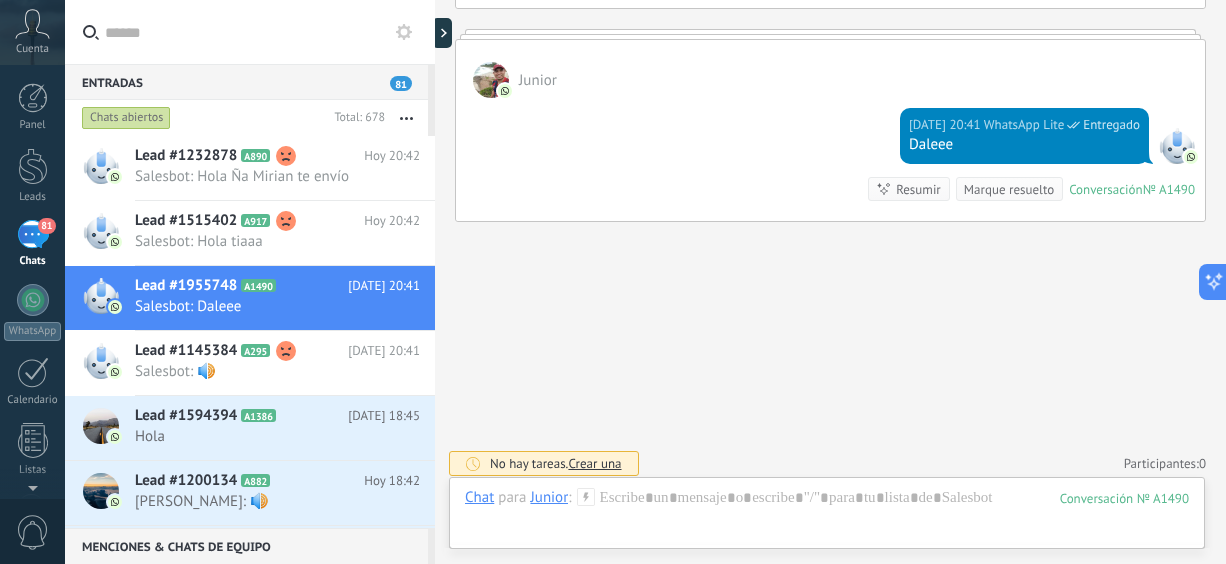 scroll, scrollTop: 281, scrollLeft: 0, axis: vertical 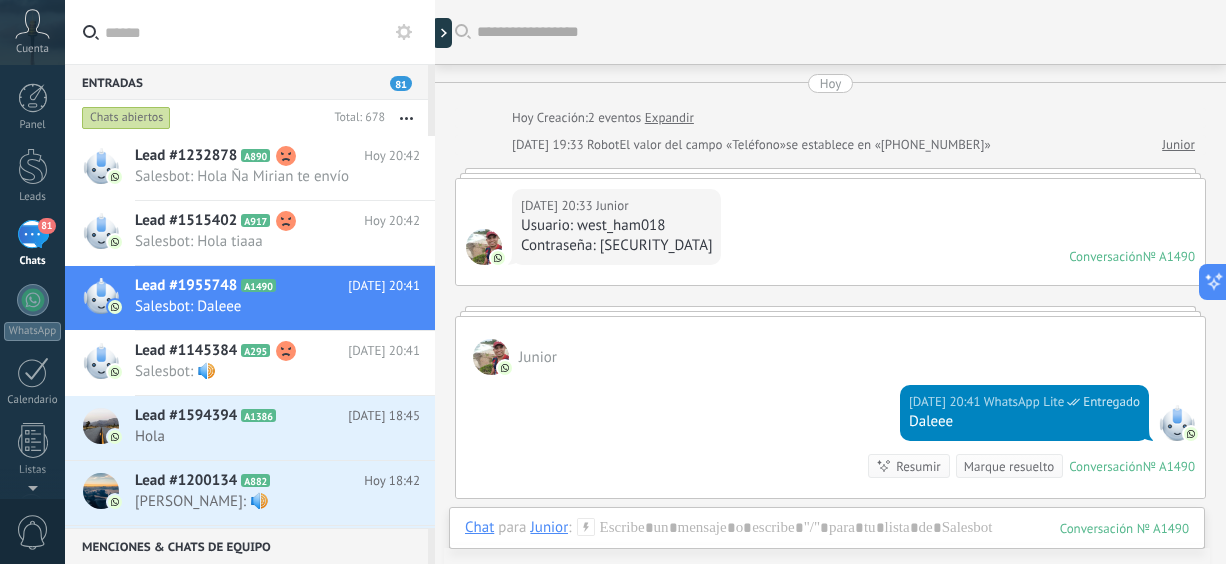 click on "Expandir" at bounding box center [669, 118] 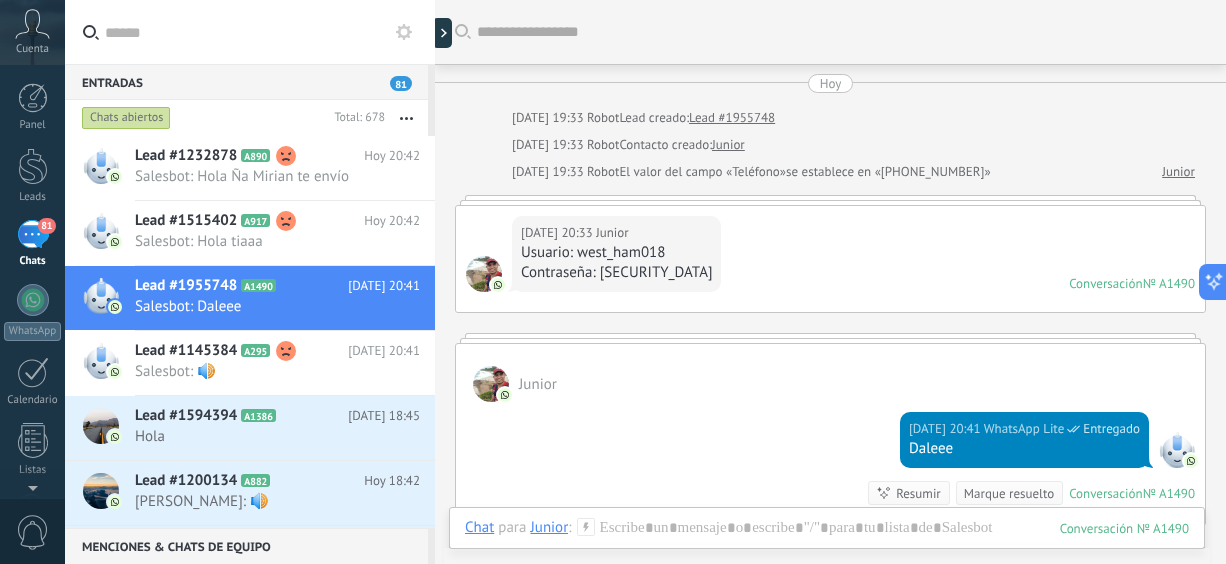 scroll, scrollTop: 88, scrollLeft: 0, axis: vertical 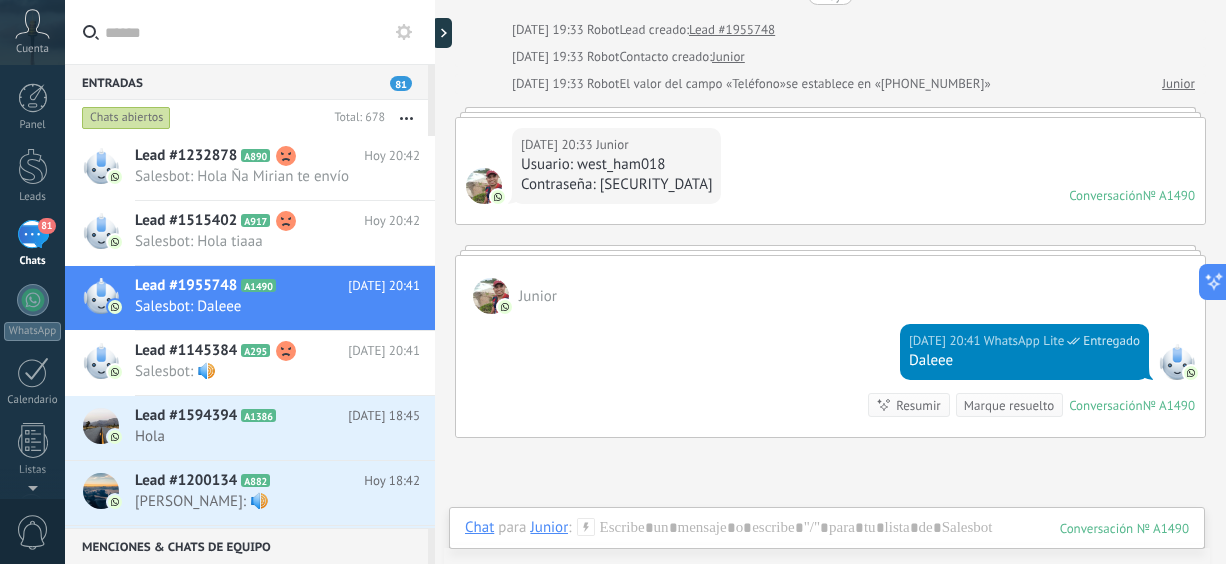 click on "Resumir" at bounding box center [918, 405] 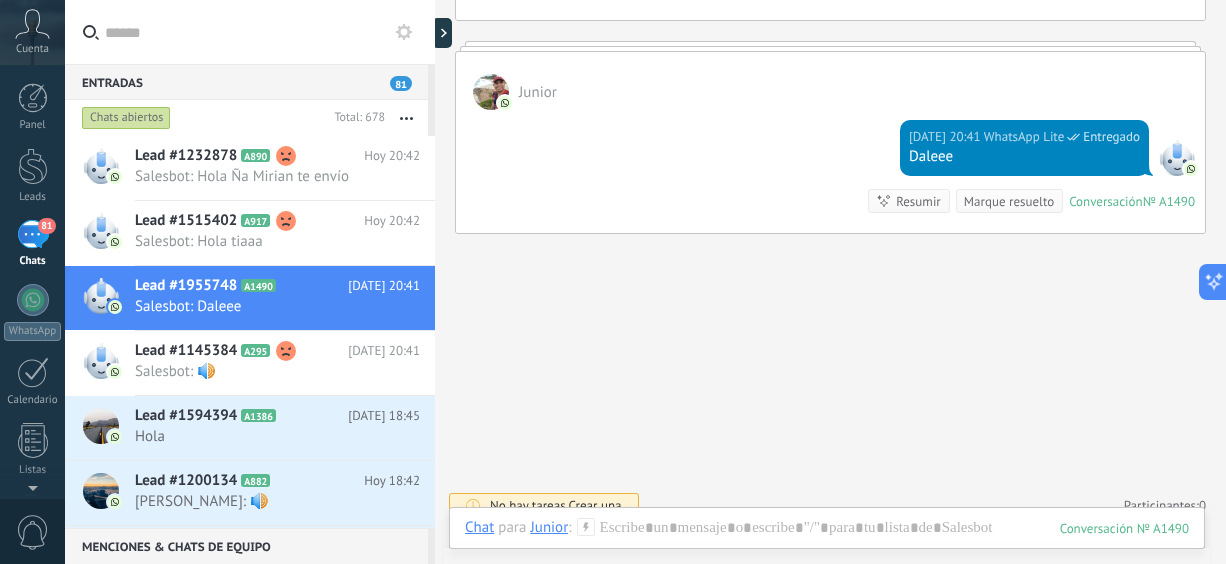 scroll, scrollTop: 398, scrollLeft: 0, axis: vertical 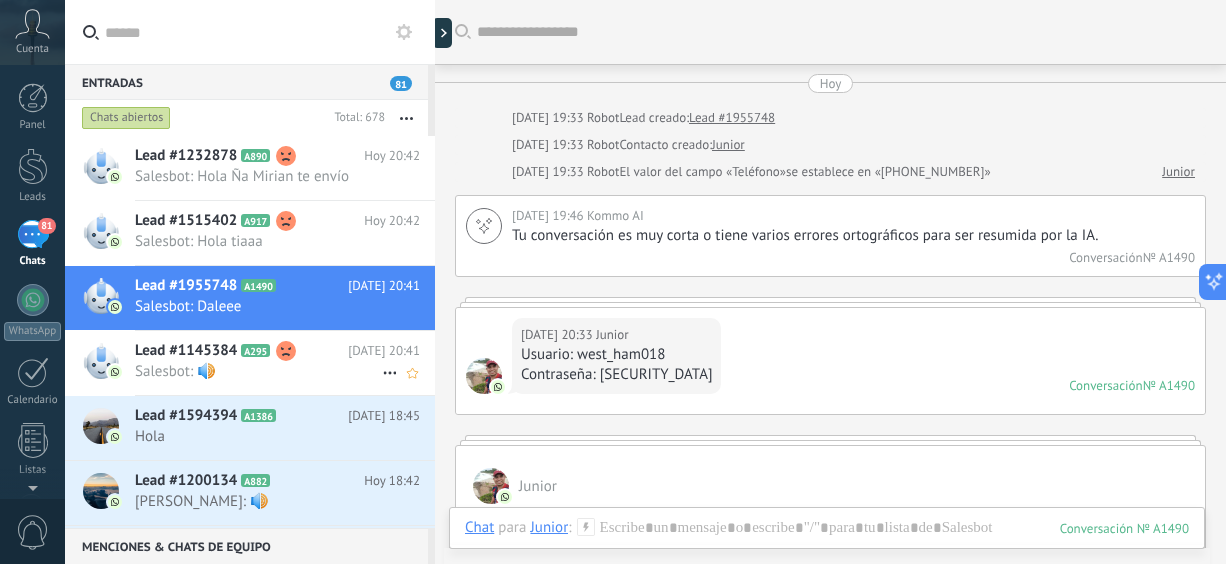 click on "Salesbot: 🔊" at bounding box center [258, 371] 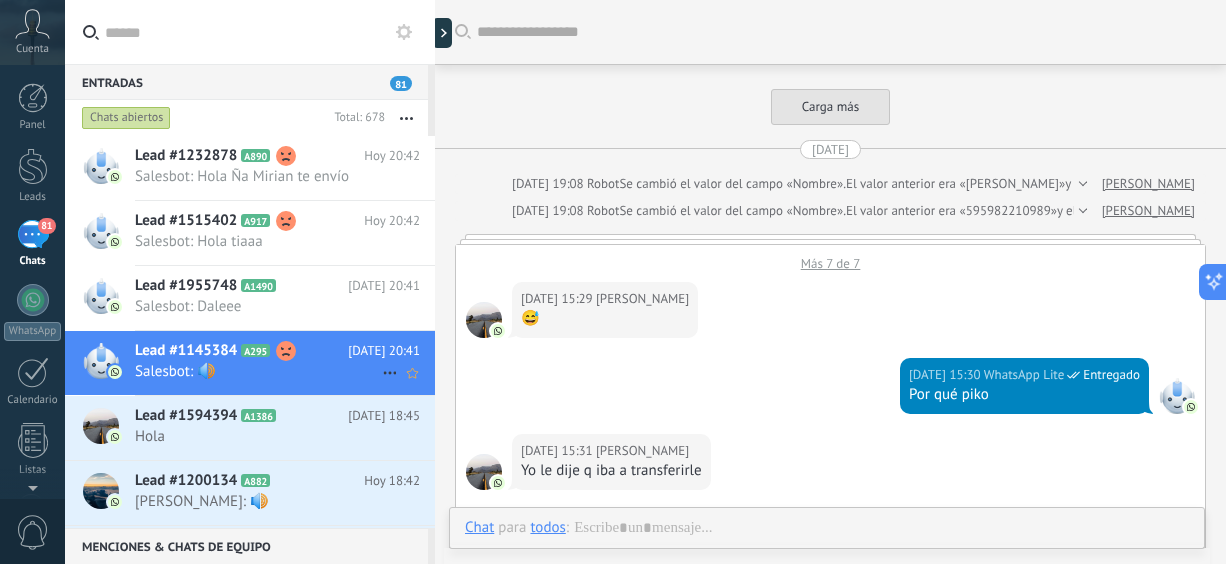 scroll, scrollTop: 3484, scrollLeft: 0, axis: vertical 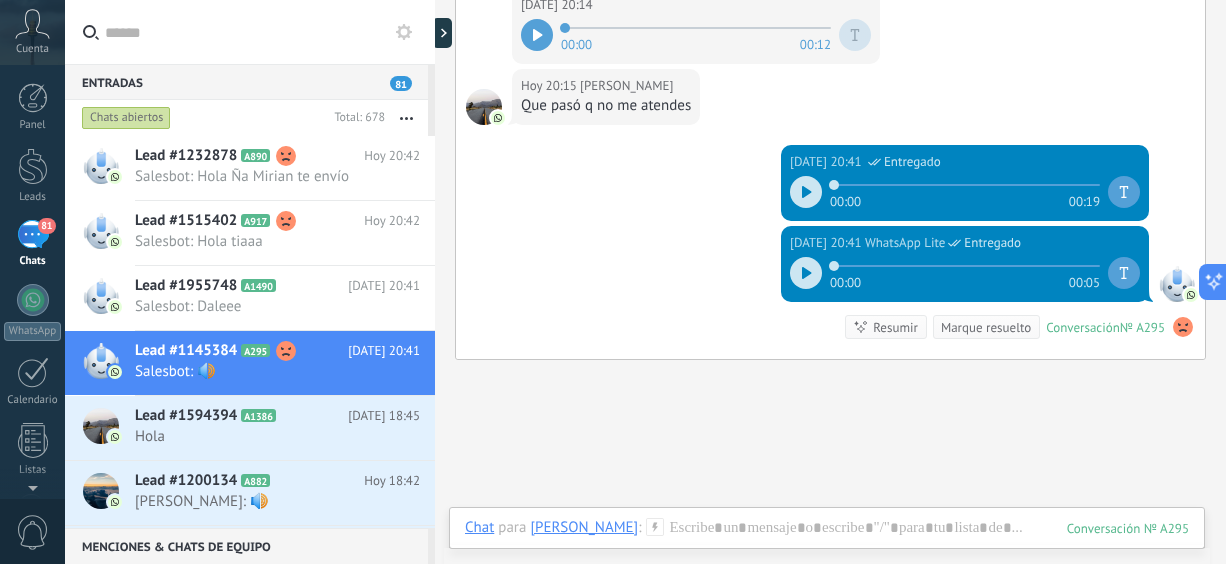 click on "Chats abiertos Total: 678
Silenciar Acciones múltiples Ordenar Más recientes Larga espera Destacados Negativa Chats abiertos Sin respuesta Asignado a mí Suscrito Destacados Guardar Selecciona una fecha Selecciona una fecha [DATE] [DATE] Últimos  ** 30  dias Esta semana La última semana Este mes El mes pasado Este trimestre Este año Incoming leads Difusión Cualificado Cotización enviada Pedido creado Pedido completado Pedido enviado Pedido enviado – ganado Pedido cancelado – perdido Leads Entrantes Contacto inicial Seguimiento Tomar decisión Logrado con éxito Ventas Perdidos Leads Entrantes Contacto inicial Seguimiento Tomar decisión Logrado con éxito Ventas Perdidos Ninguno Abierto Cerrado Abierto Seleccionar todo Solo chats destacados Sin chats destacados Chats destacados Seleccionar todo Respondido Sin respuesta Todos los estados de respuesta Seleccionar todo Conversación Entrante Saliente - No Respondida Saliente - Respondida Etapa de la interacción [PERSON_NAME]" at bounding box center (250, 118) 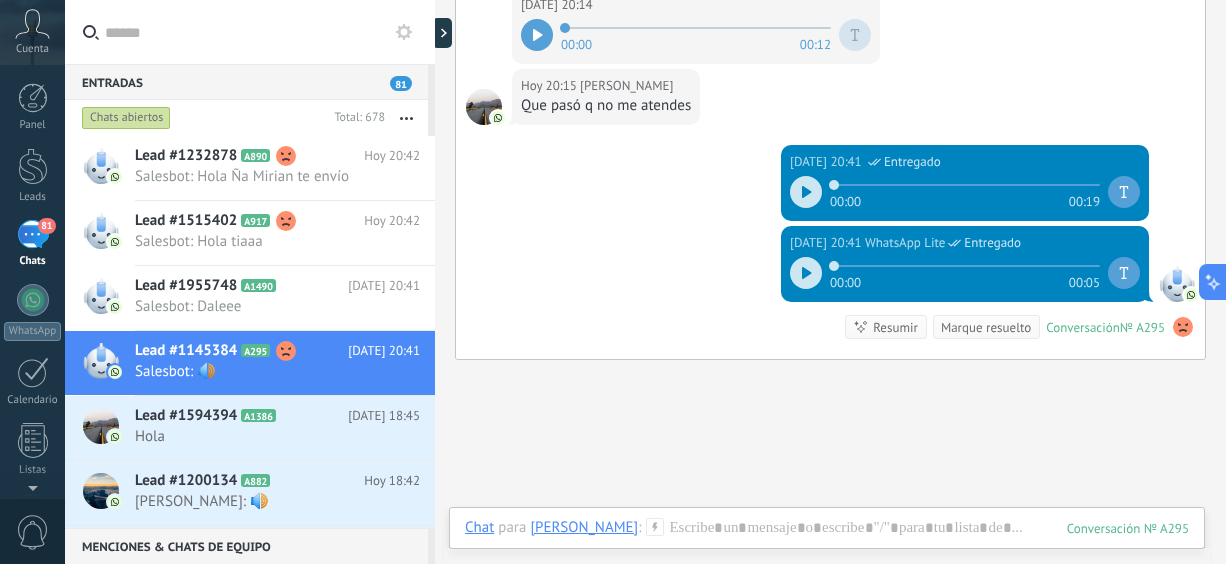click on "81" at bounding box center (33, 234) 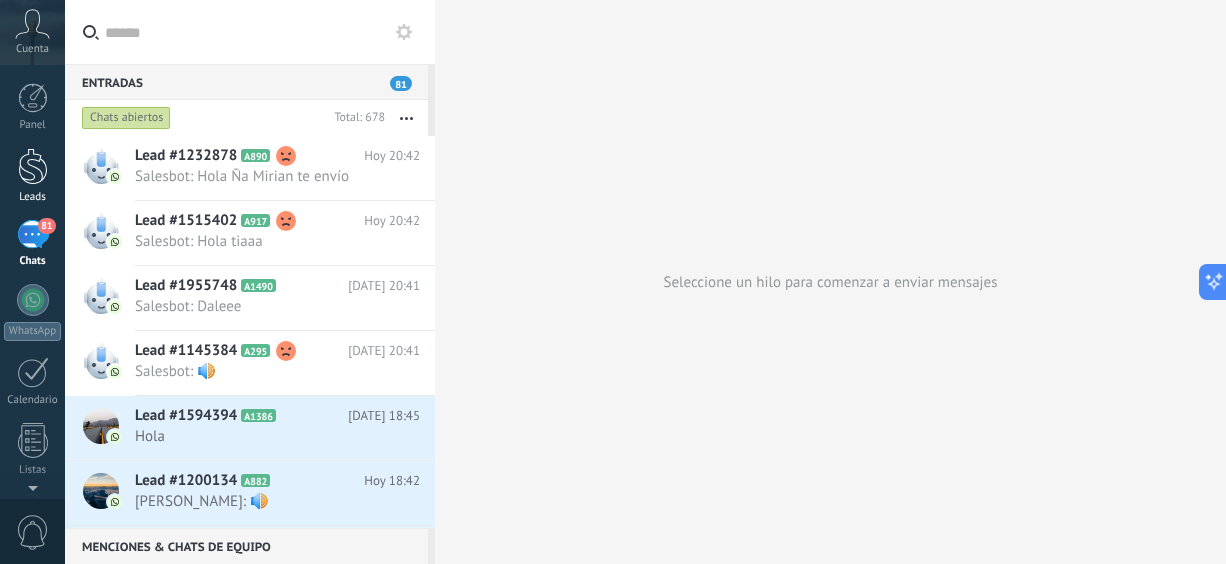 click at bounding box center (33, 166) 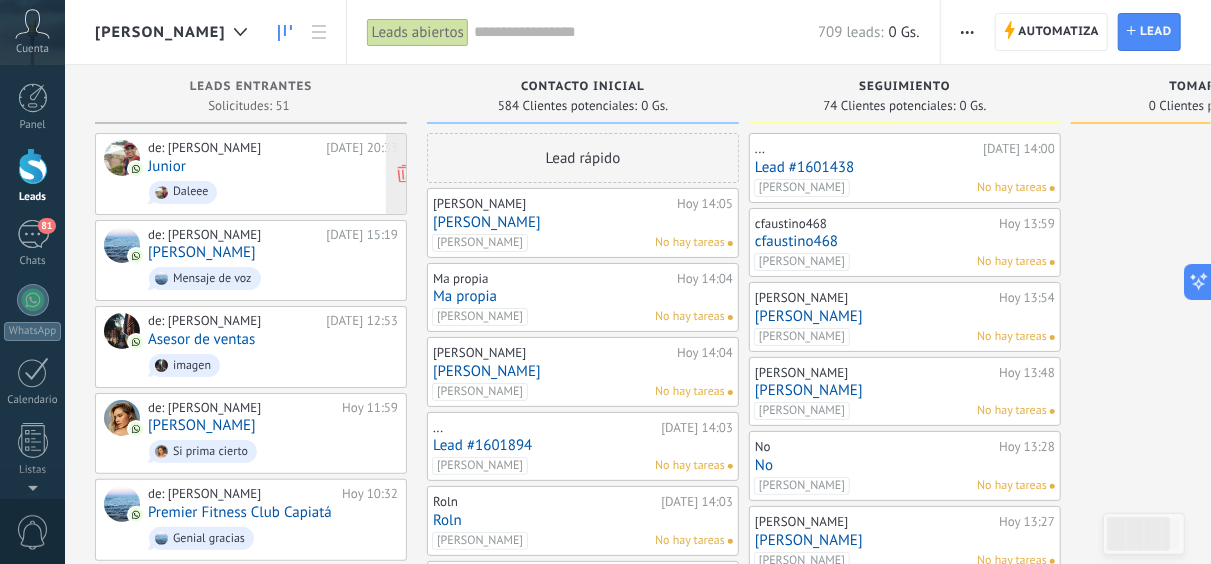 click on "de: [PERSON_NAME][DATE] 20:33 Junior Daleee" at bounding box center (273, 174) 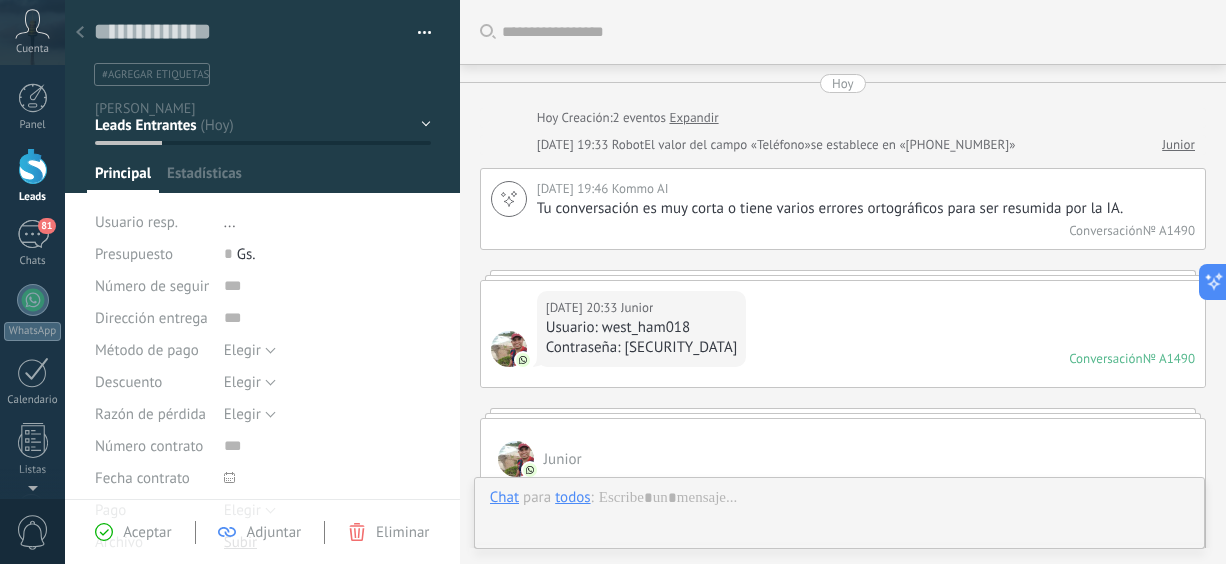 scroll, scrollTop: 382, scrollLeft: 0, axis: vertical 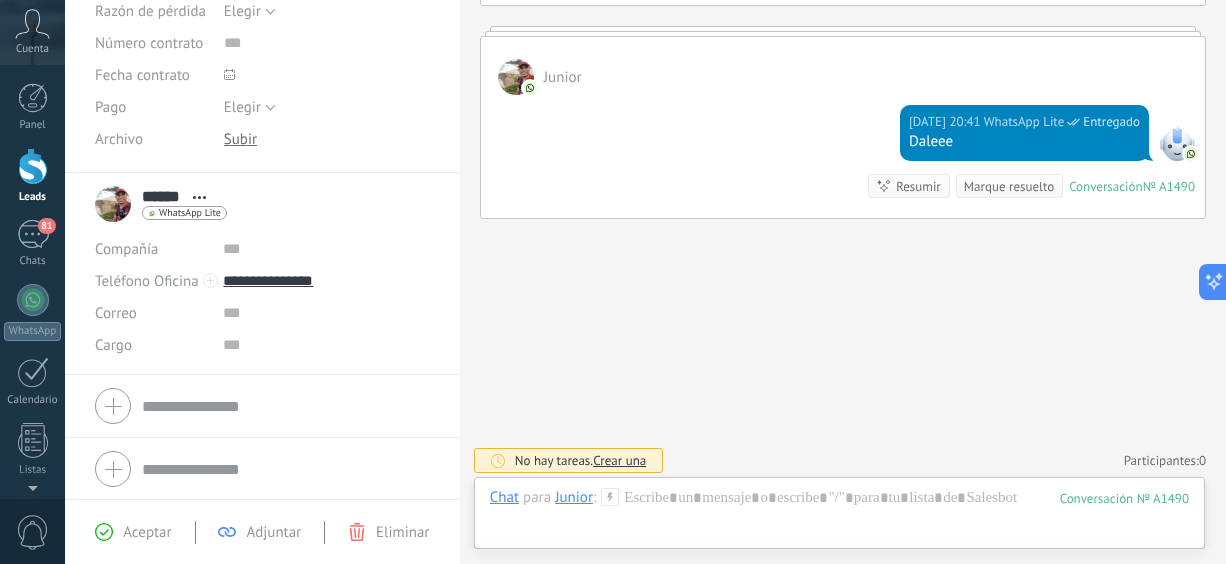 click on "****** Junior
****** Junior
Apellido
Abrir detalle
Copie el nombre
Desatar
Contacto principal" at bounding box center (161, 204) 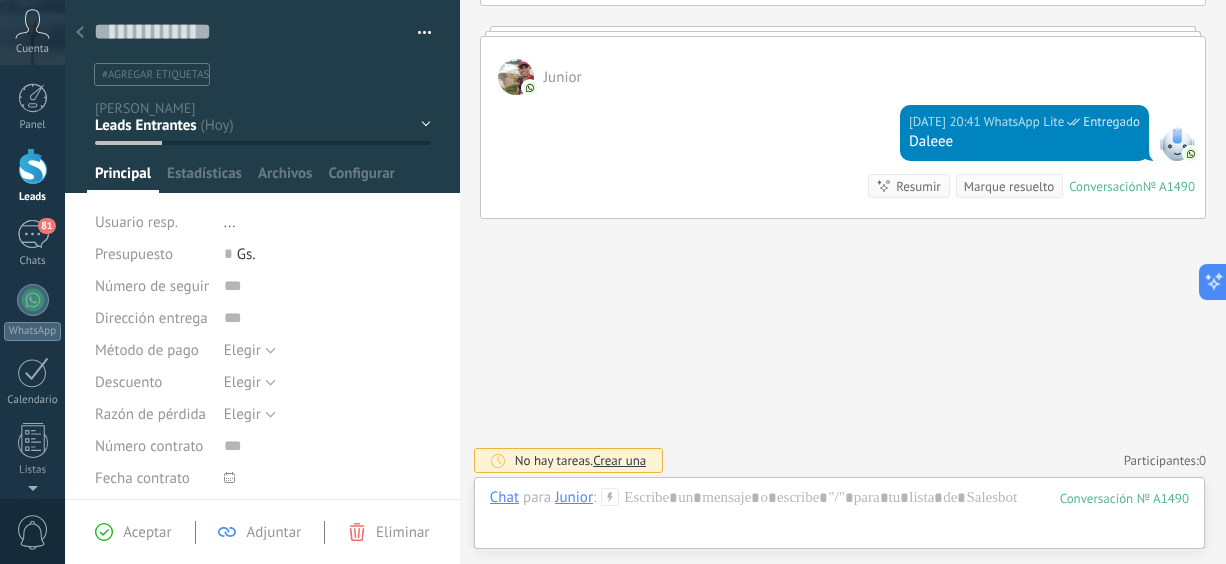 click on "Contacto inicial
Seguimiento
Tomar decisión
Logrado con éxito
Ventas Perdidos" at bounding box center [0, 0] 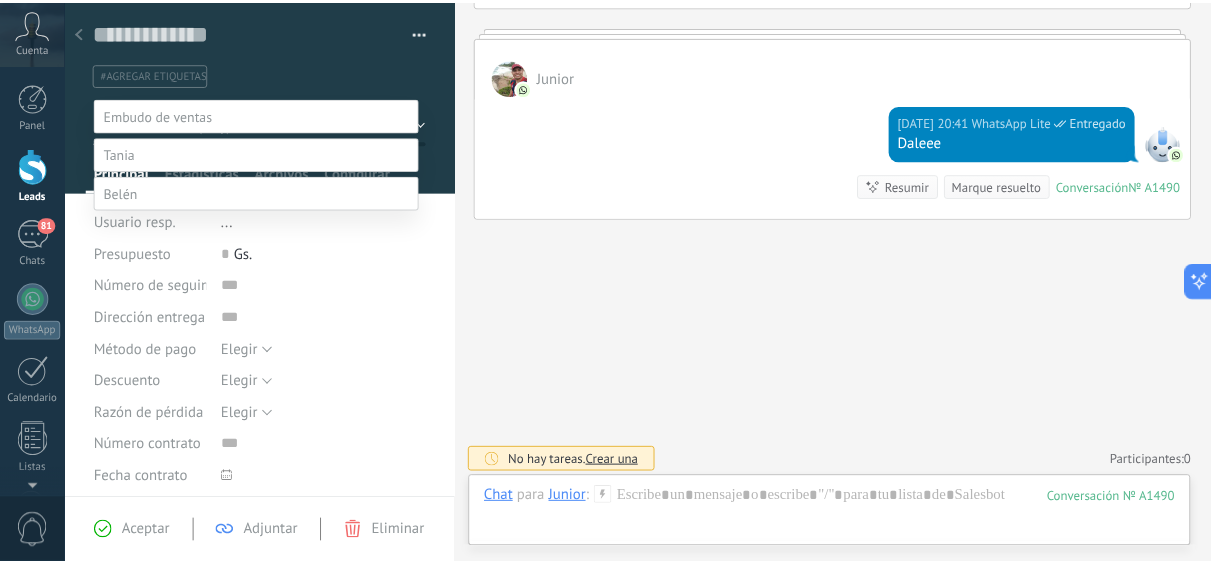 scroll, scrollTop: 38, scrollLeft: 0, axis: vertical 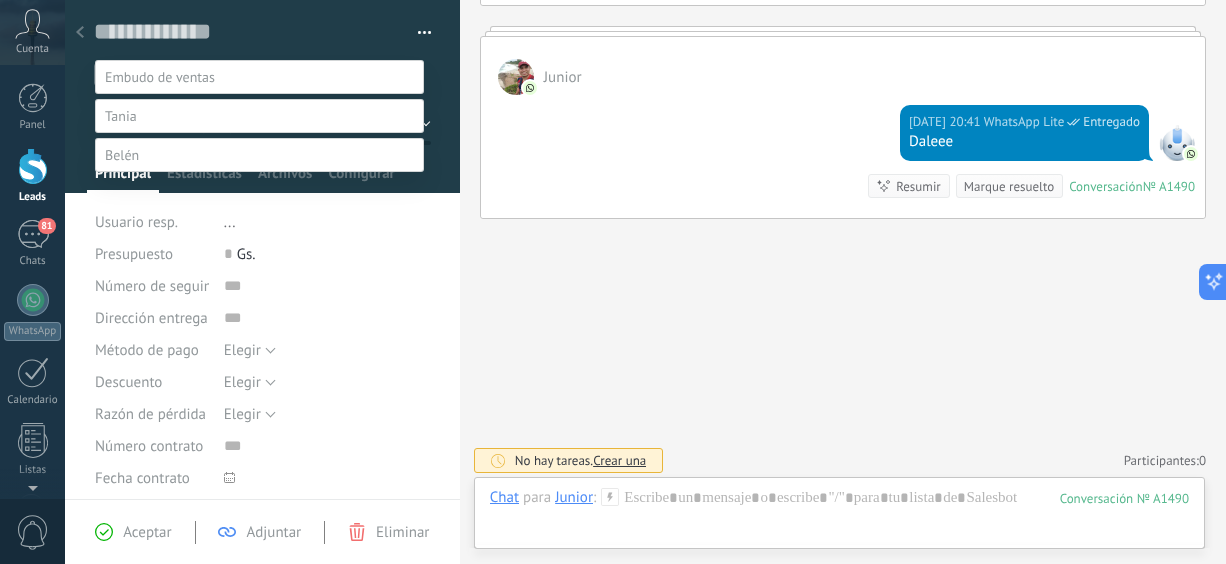 click at bounding box center [645, 244] 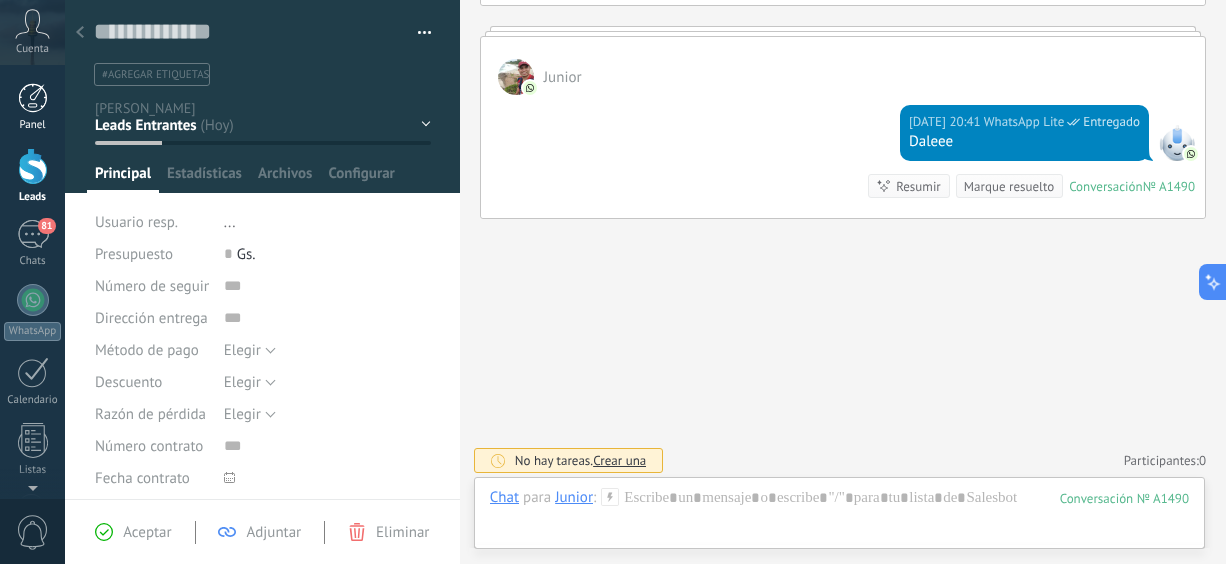 click on "Panel" at bounding box center [33, 125] 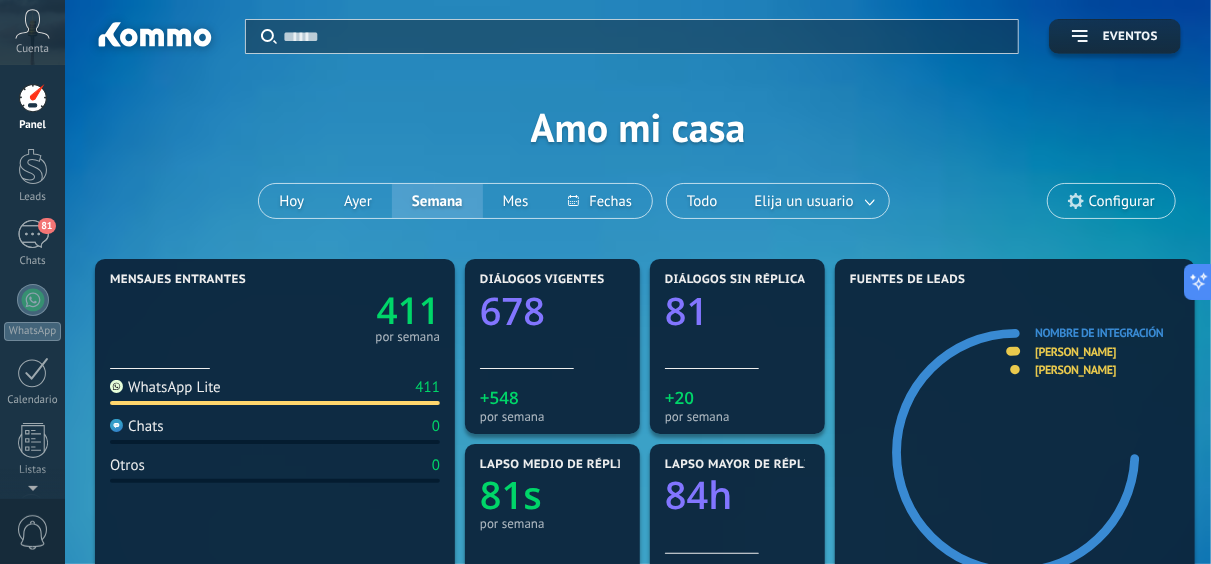 scroll, scrollTop: 493, scrollLeft: 0, axis: vertical 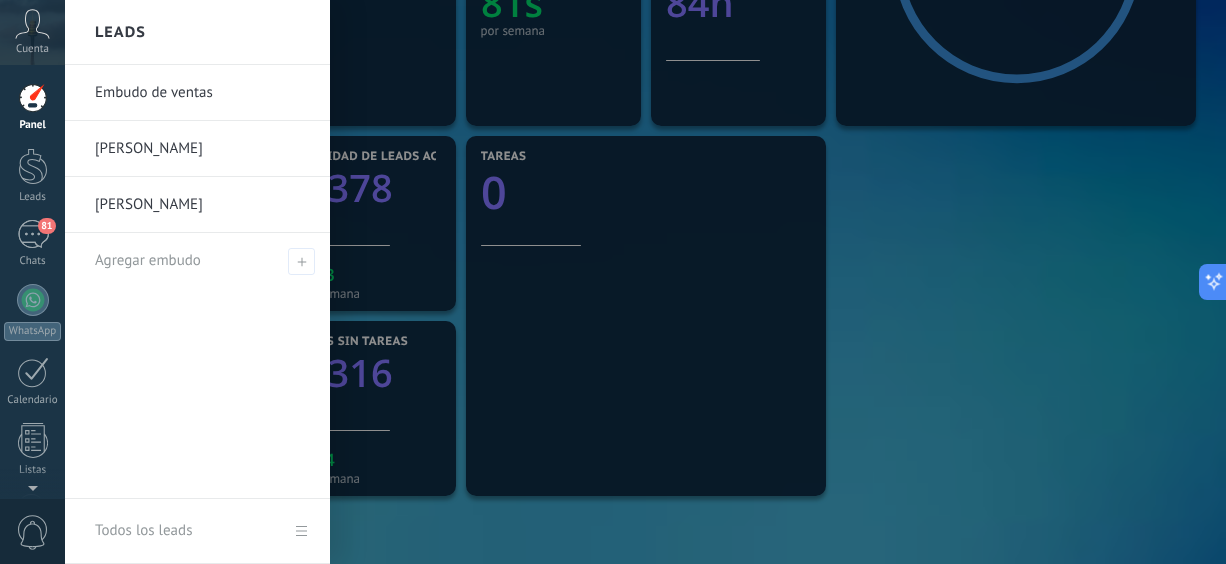 click on "[PERSON_NAME]" at bounding box center [202, 149] 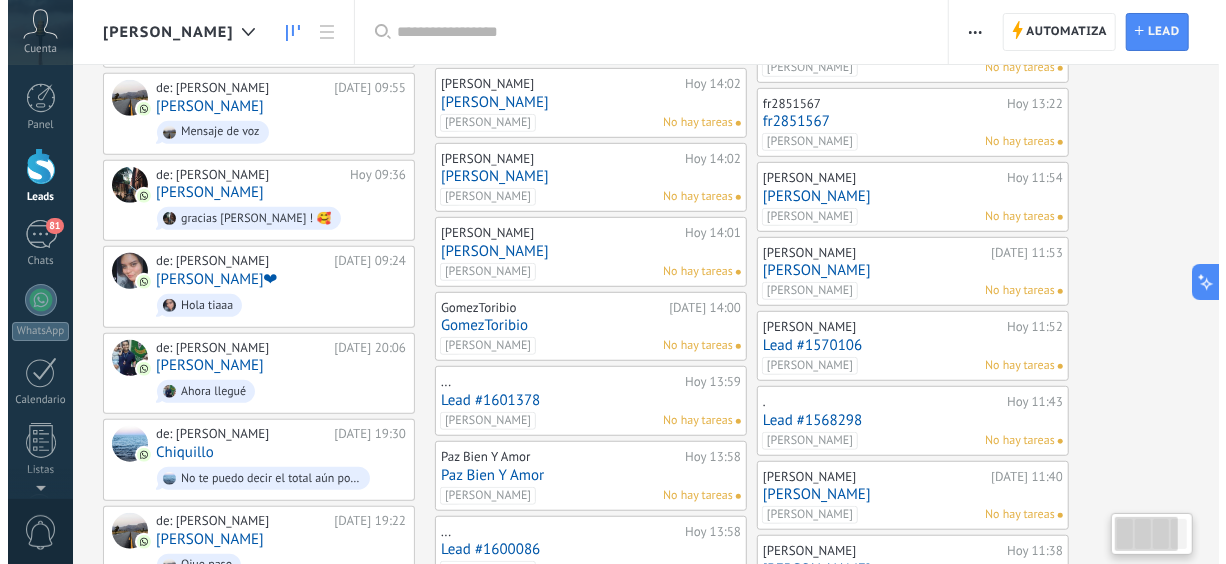 scroll, scrollTop: 0, scrollLeft: 0, axis: both 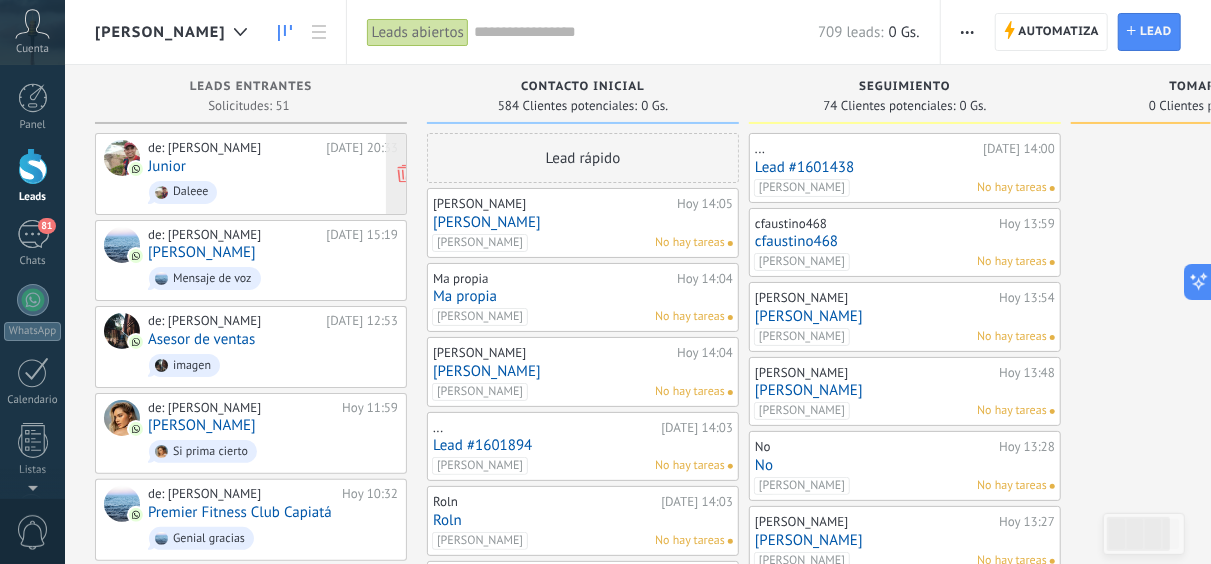 click on "de: [PERSON_NAME][DATE] 20:33 Junior Daleee" at bounding box center (273, 174) 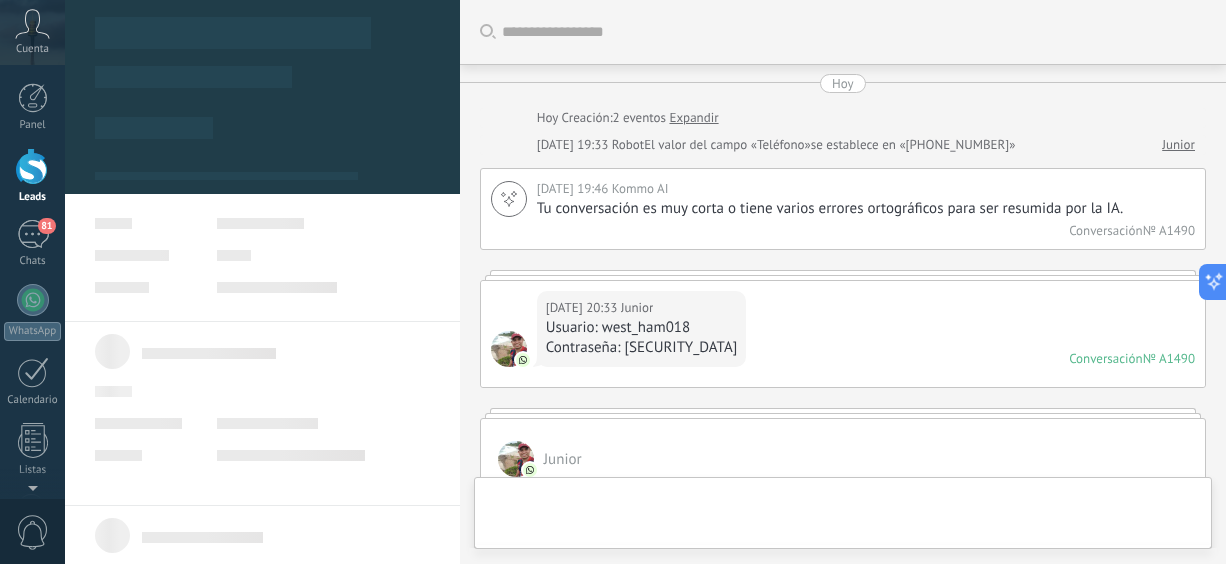 type on "**********" 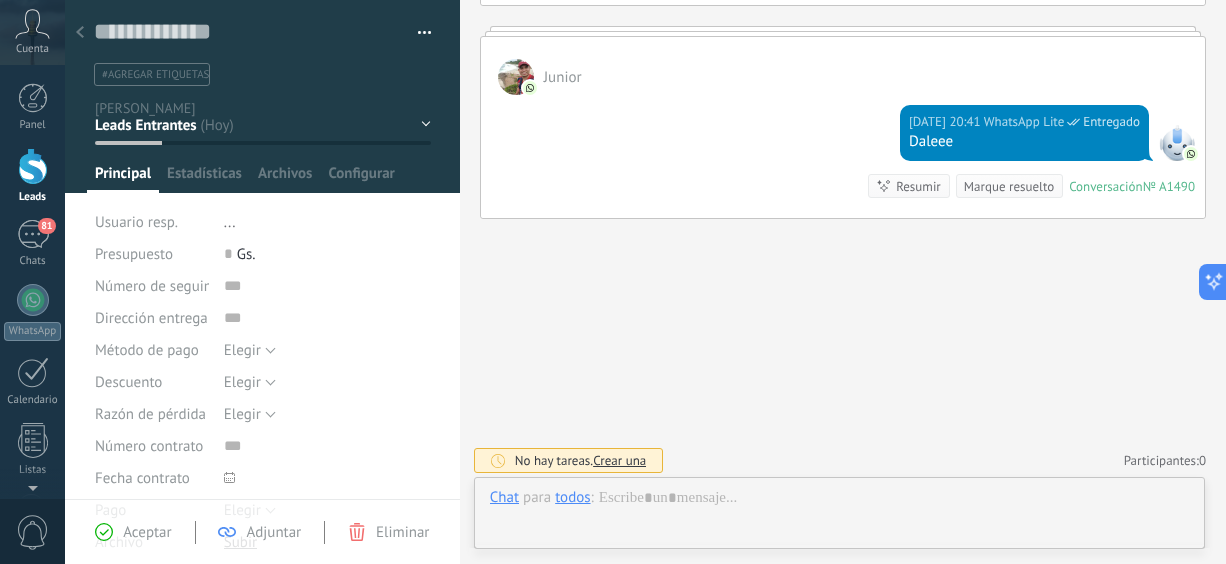 scroll, scrollTop: 30, scrollLeft: 0, axis: vertical 